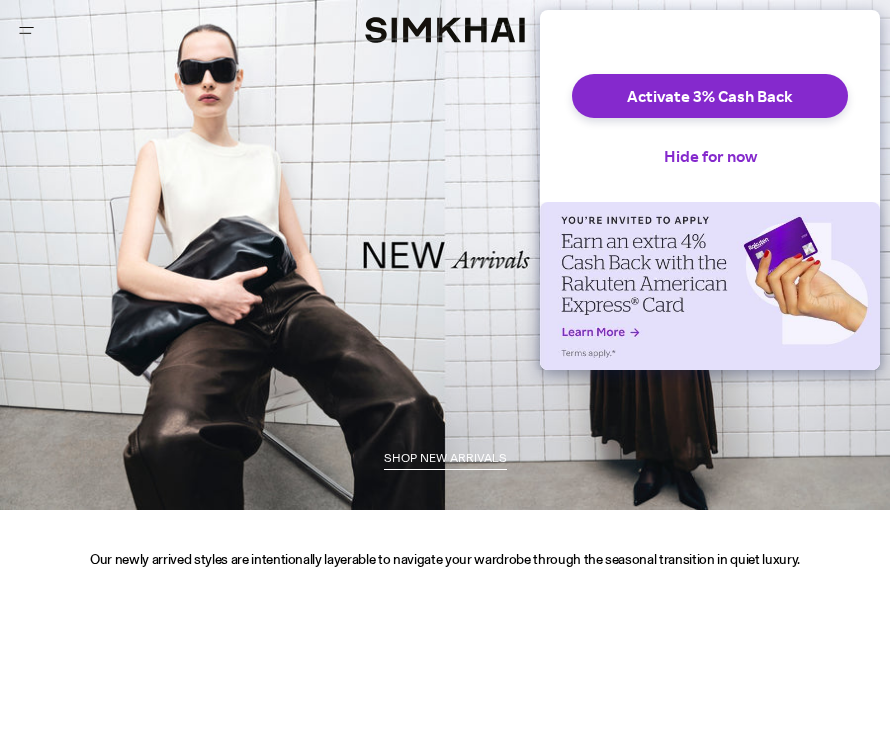 scroll, scrollTop: 0, scrollLeft: 0, axis: both 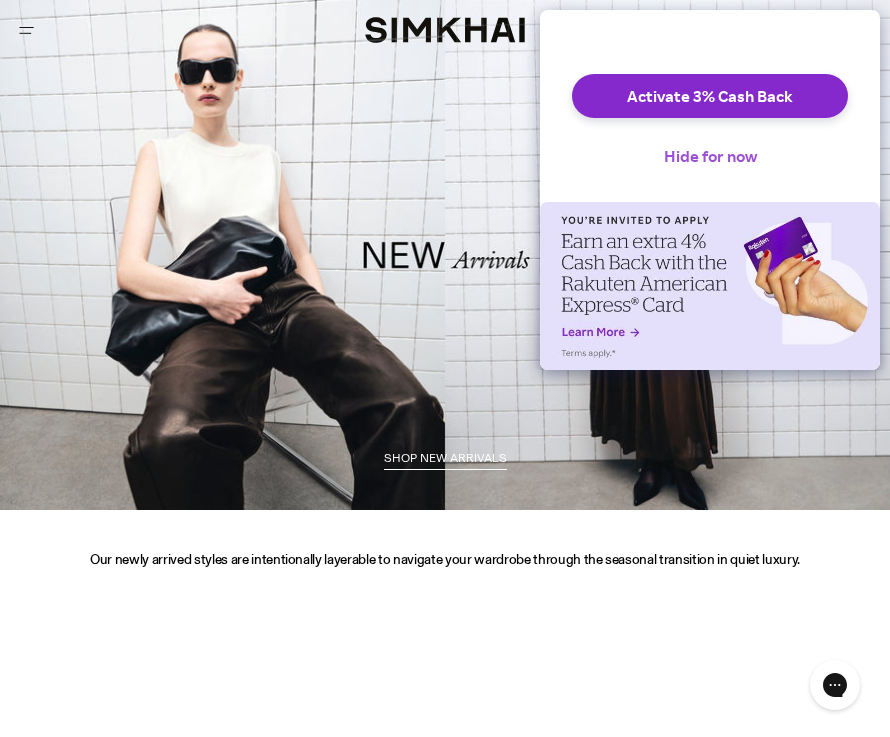 click on "Hide for now" at bounding box center (710, 156) 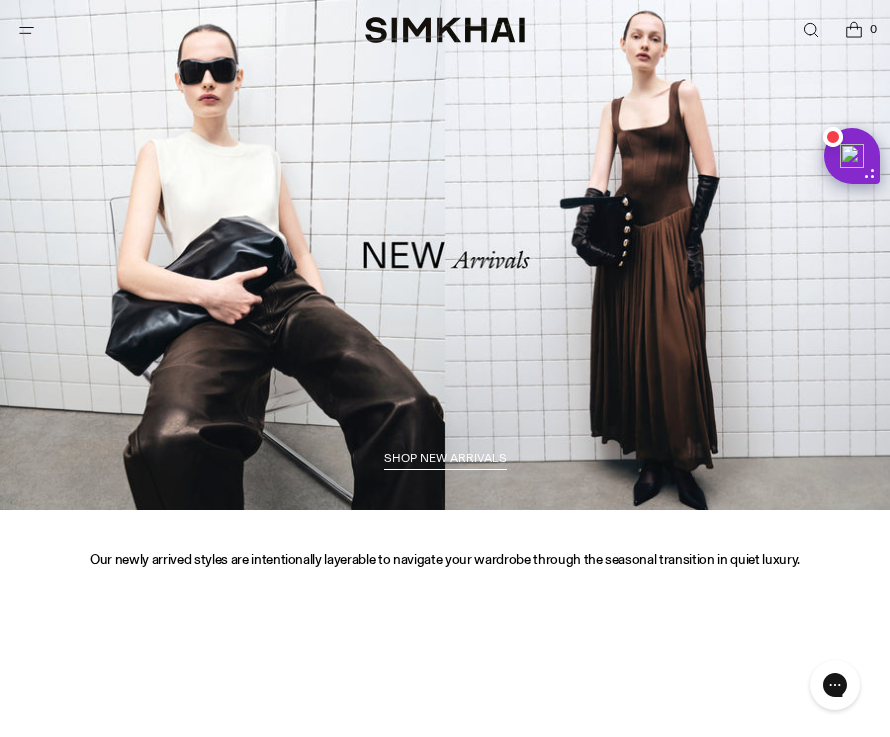 scroll, scrollTop: 0, scrollLeft: 0, axis: both 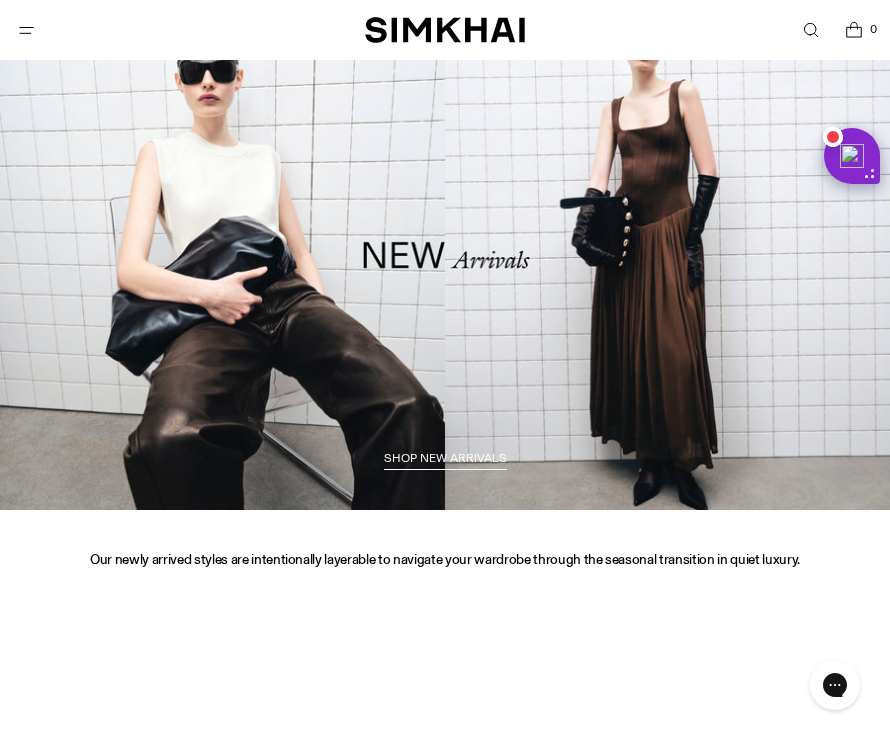 click at bounding box center [26, 30] 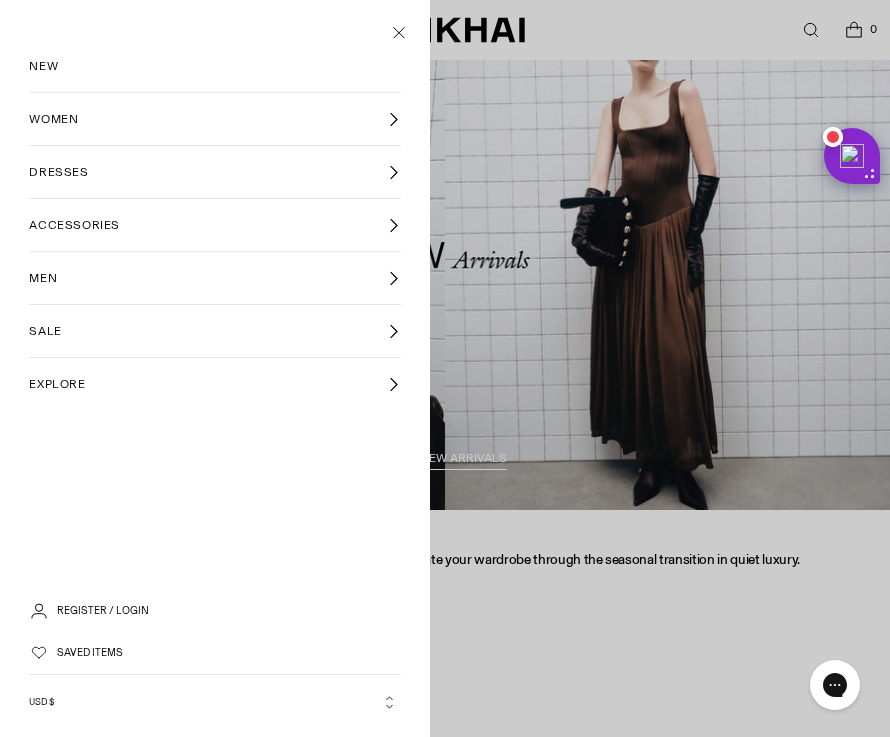 click on "WOMEN" at bounding box center (214, 119) 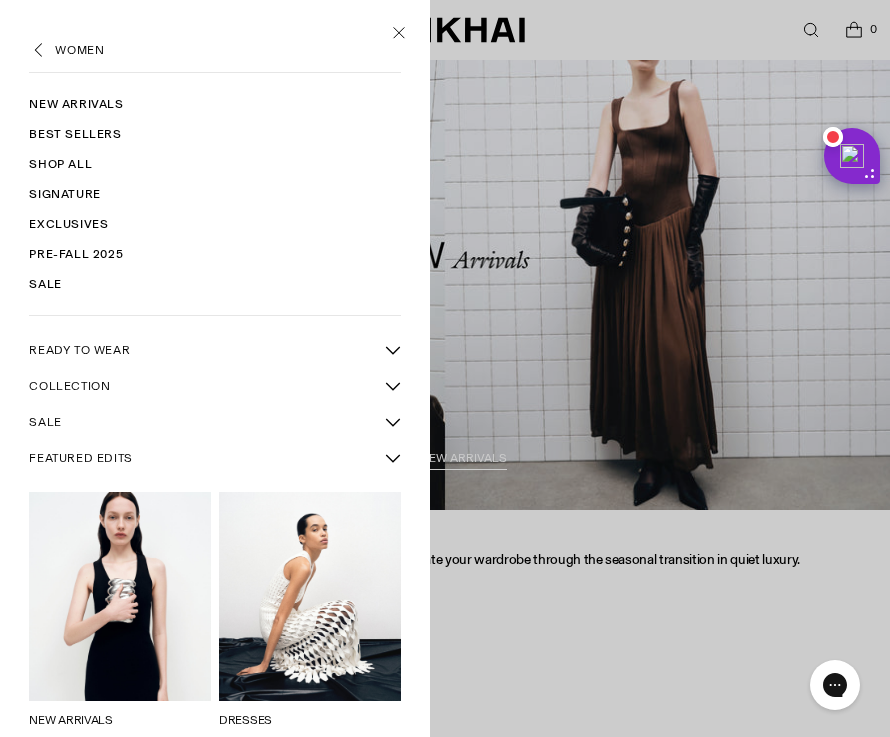 click on "READY TO WEAR" at bounding box center (79, 350) 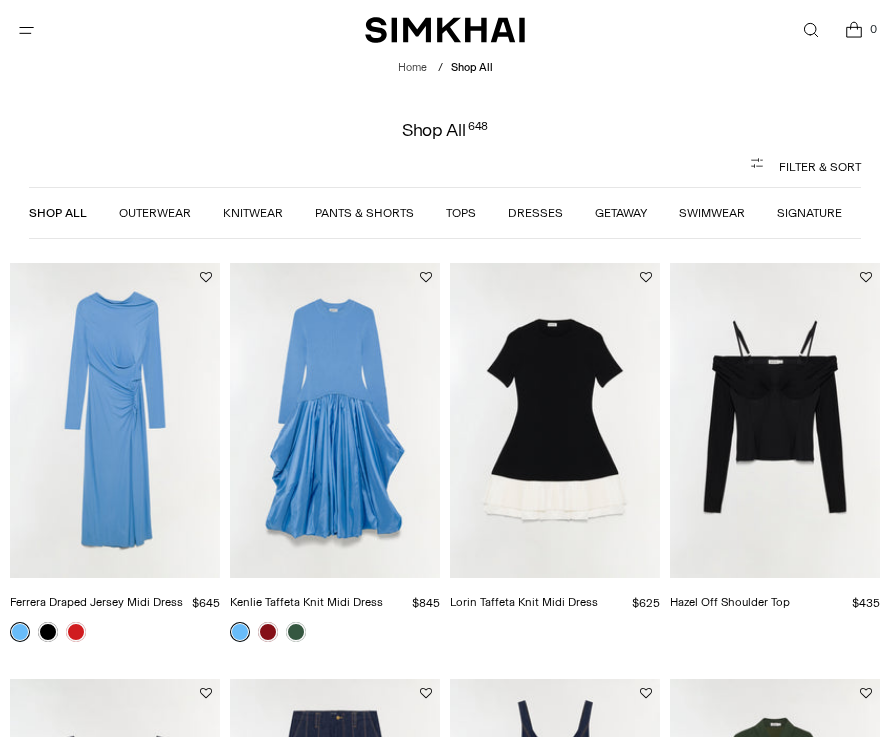 scroll, scrollTop: 0, scrollLeft: 0, axis: both 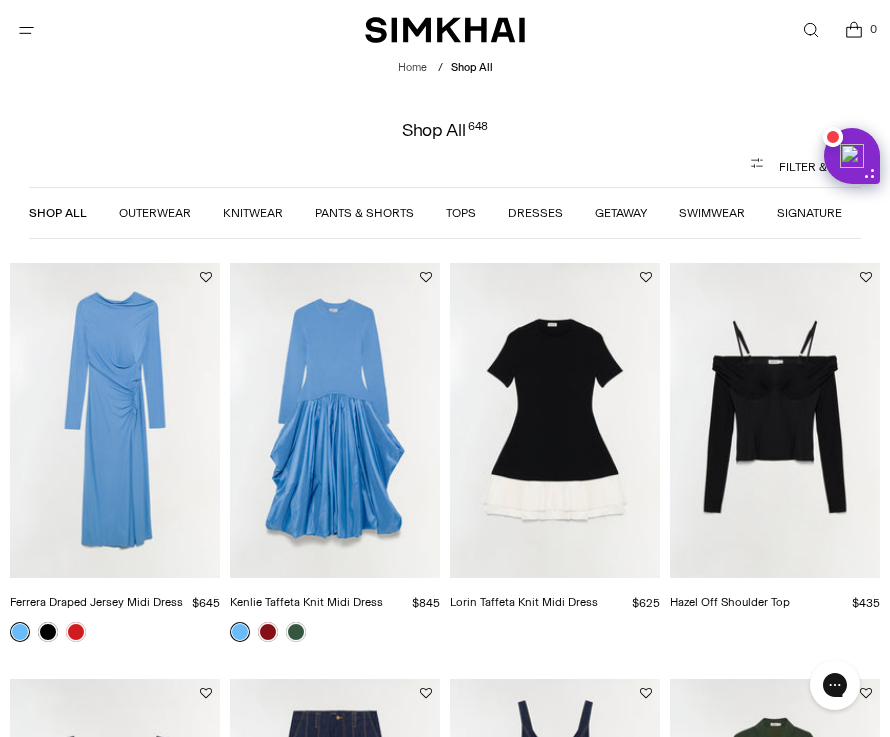click at bounding box center [0, 0] 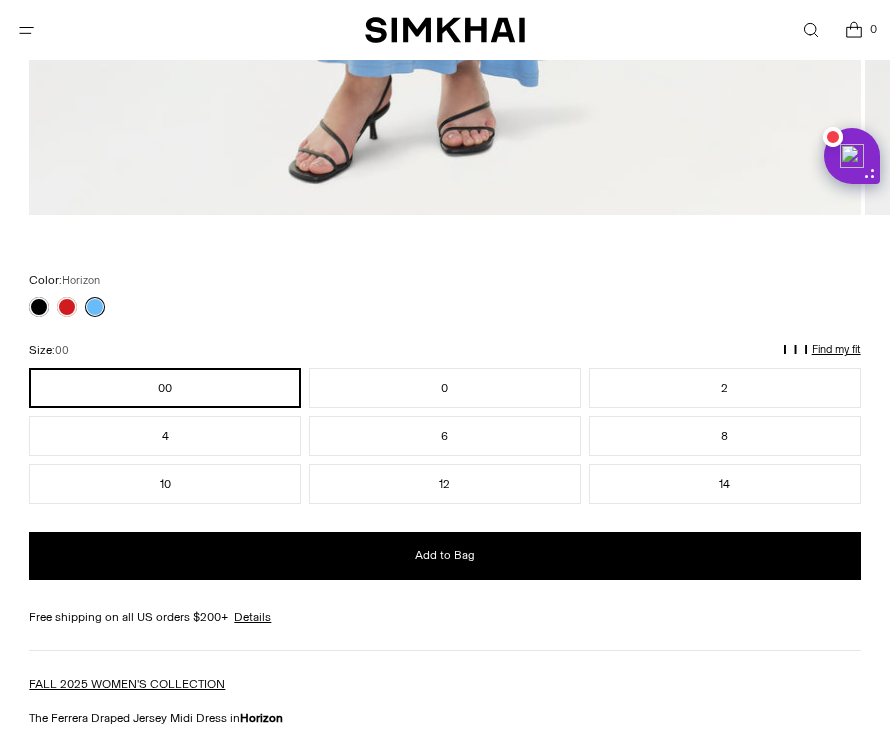 scroll, scrollTop: 1363, scrollLeft: 0, axis: vertical 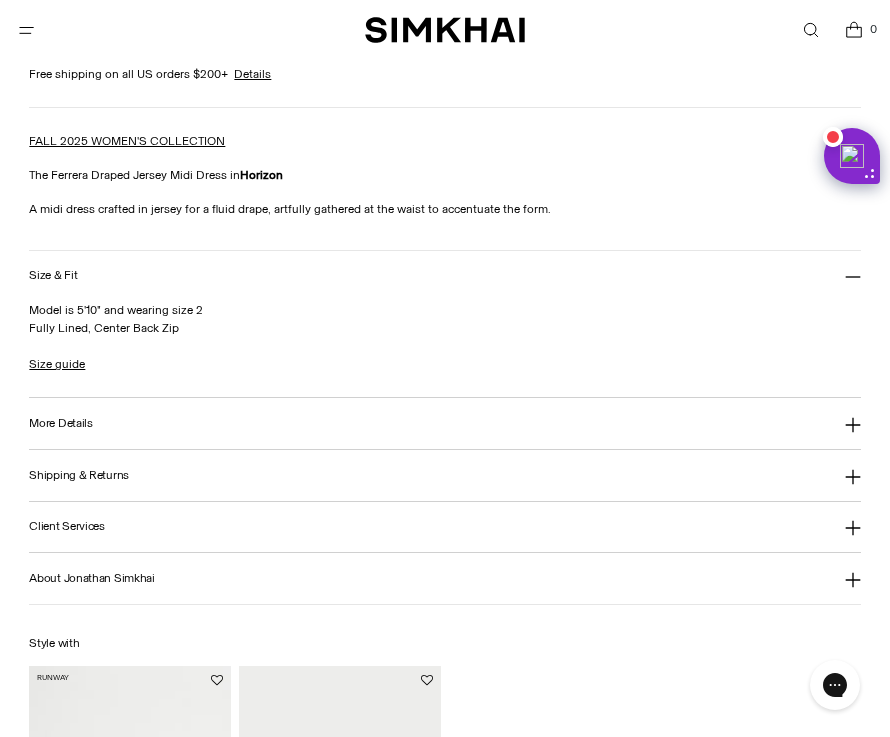 click on "More Details" at bounding box center (60, 423) 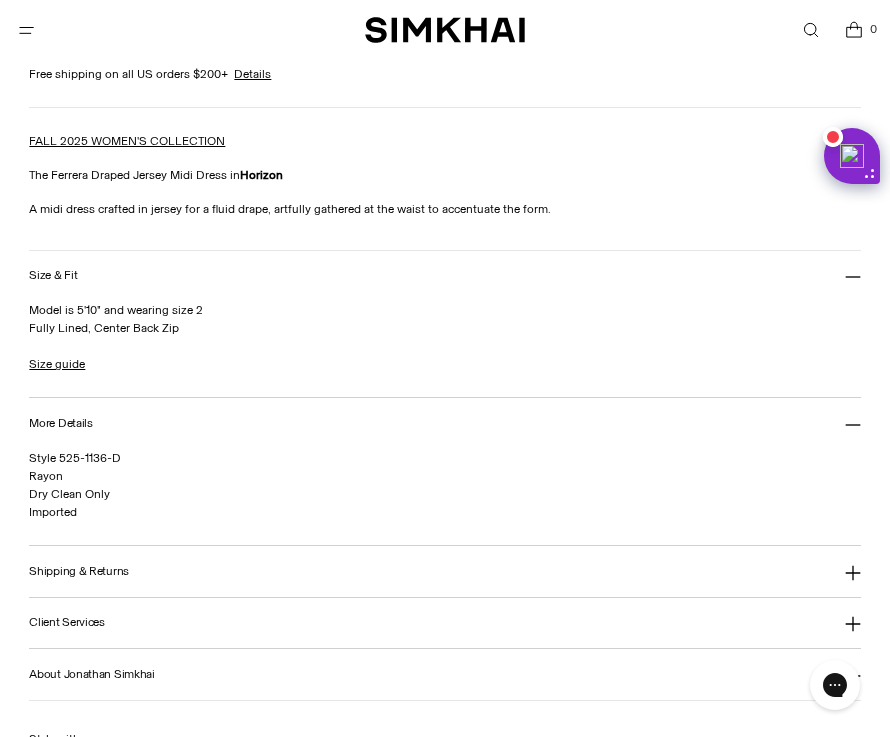 click on "More Details" at bounding box center (60, 423) 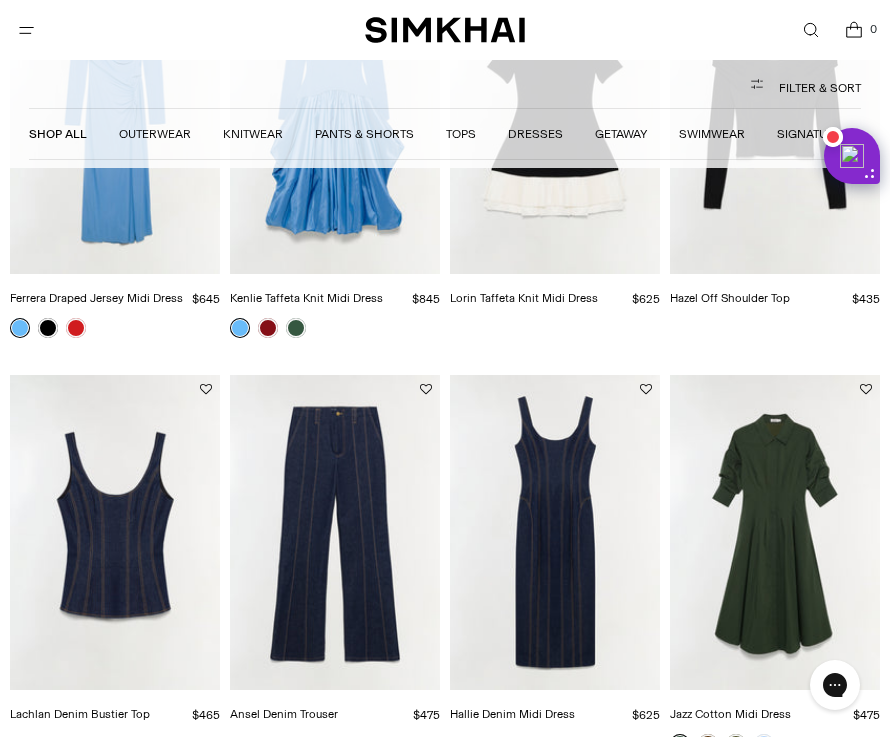 scroll, scrollTop: 476, scrollLeft: 0, axis: vertical 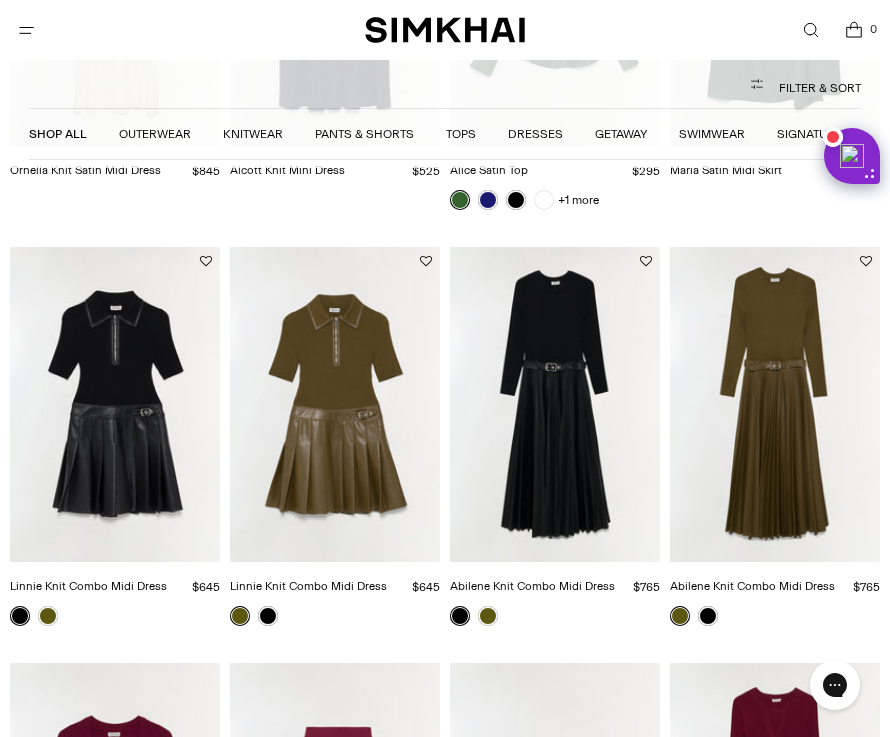 click at bounding box center [0, 0] 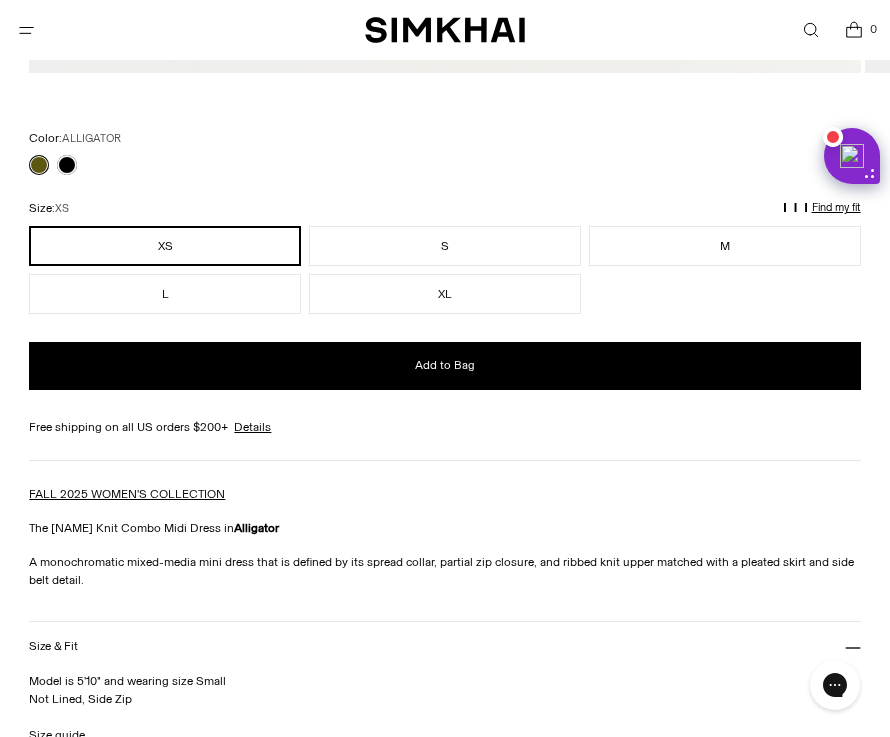 scroll, scrollTop: 1388, scrollLeft: 0, axis: vertical 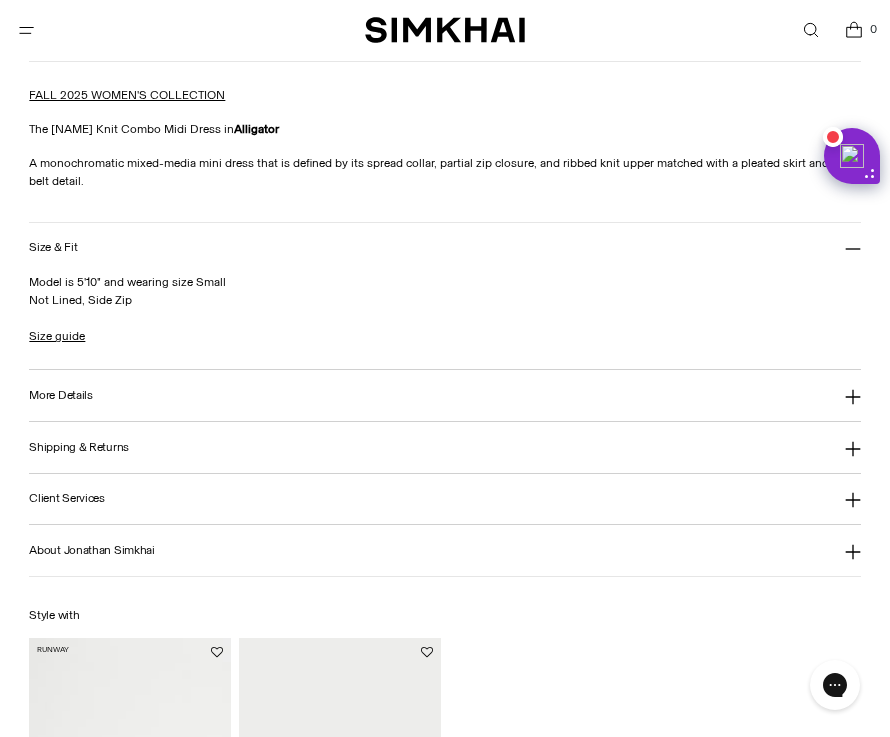 click on "More Details" at bounding box center (60, 395) 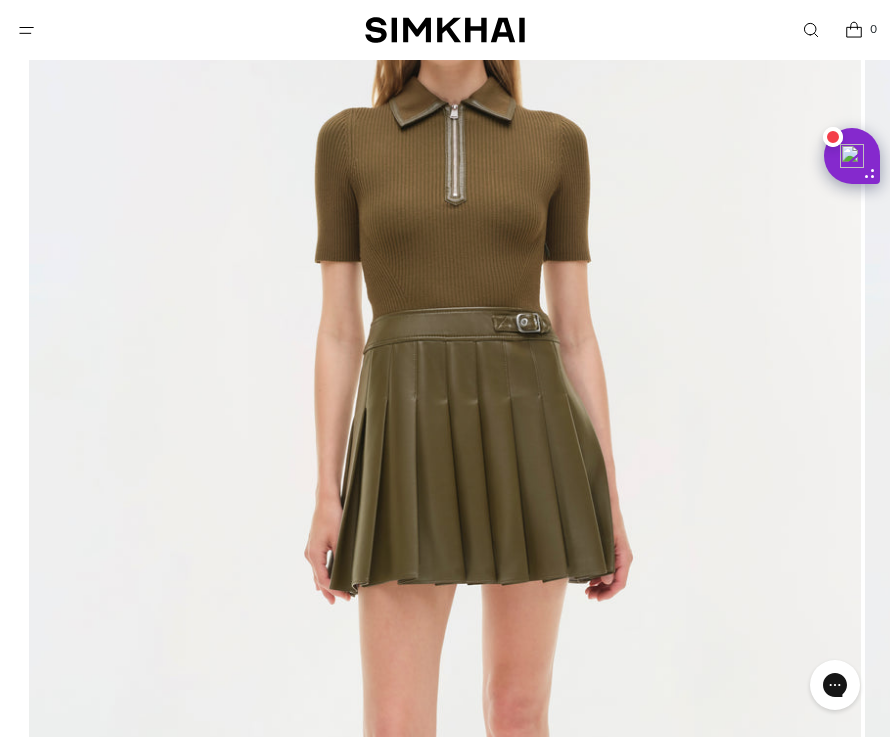 scroll, scrollTop: 122, scrollLeft: 0, axis: vertical 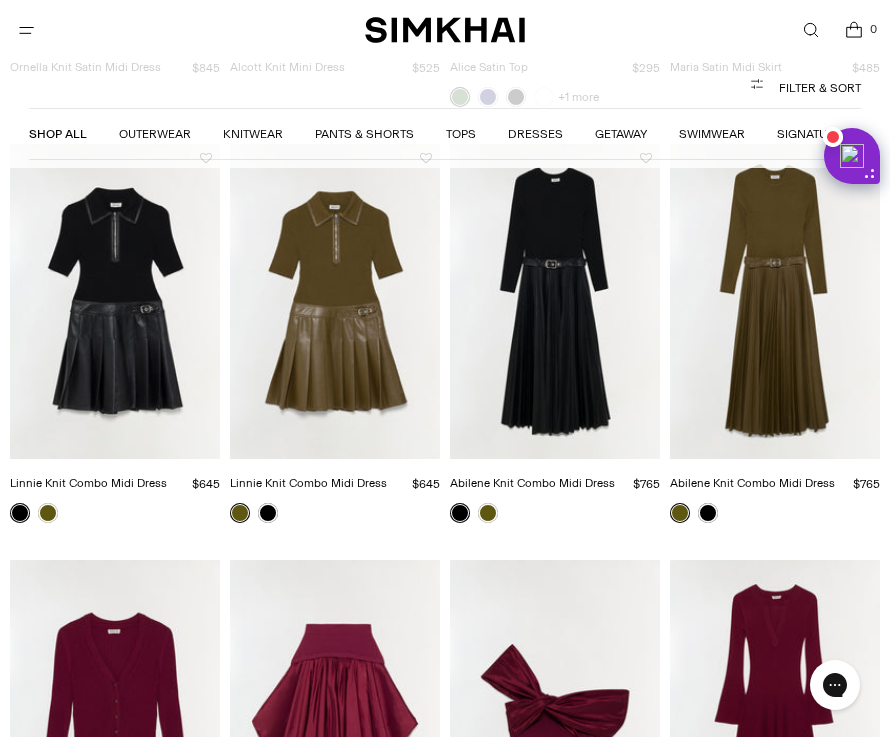 click on "Shop All
Outerwear
Knitwear
Pants & Shorts
Tops
Dresses
Getaway
Swimwear
Signature" at bounding box center [444, 134] 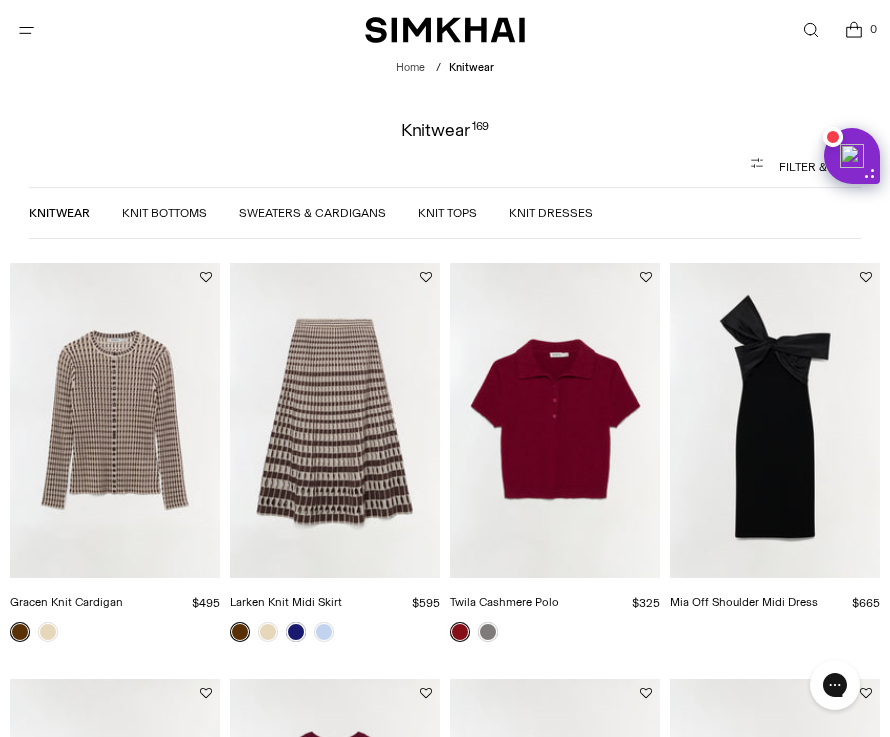 scroll, scrollTop: 0, scrollLeft: 0, axis: both 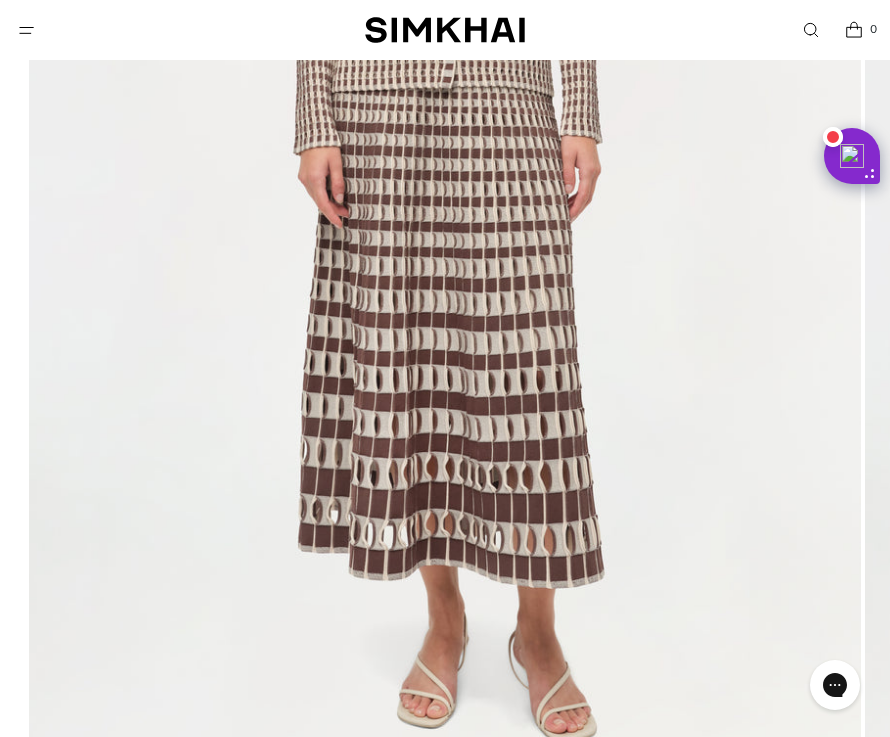 click at bounding box center [445, 149] 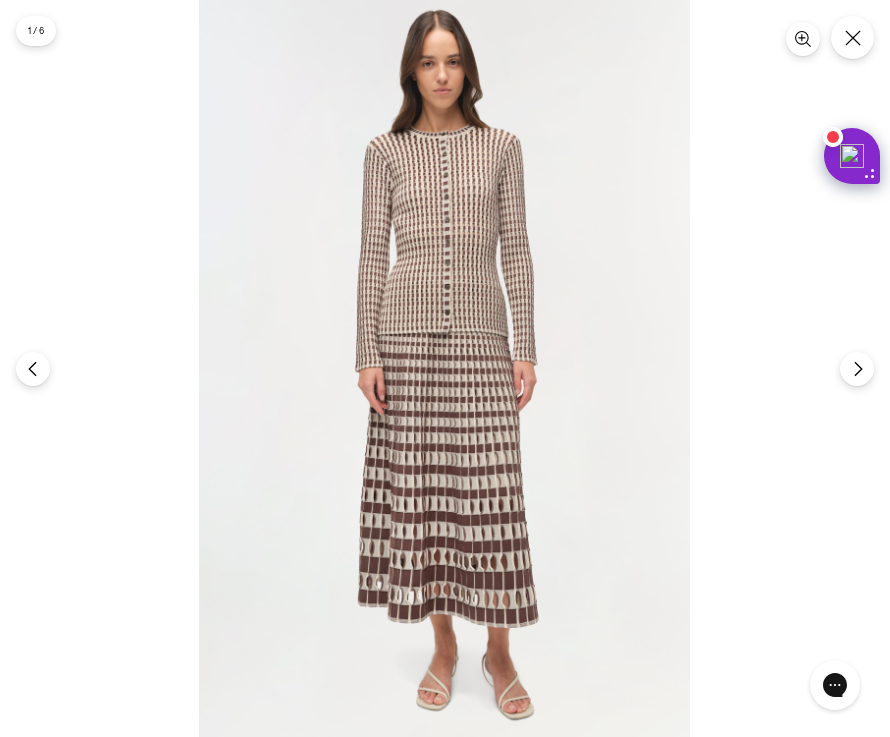 click at bounding box center [444, 368] 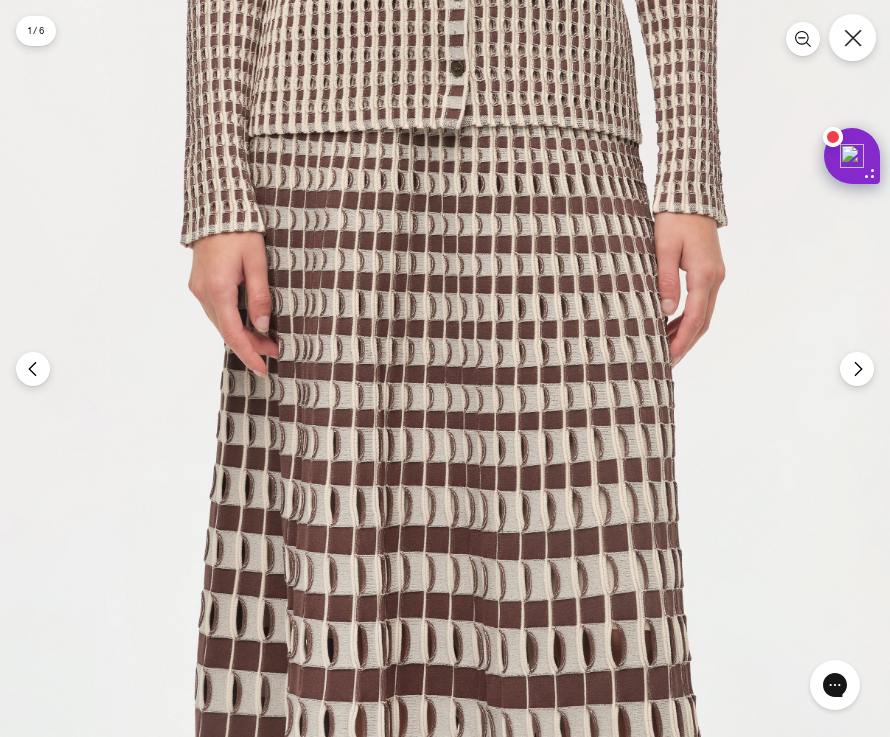 click at bounding box center [852, 37] 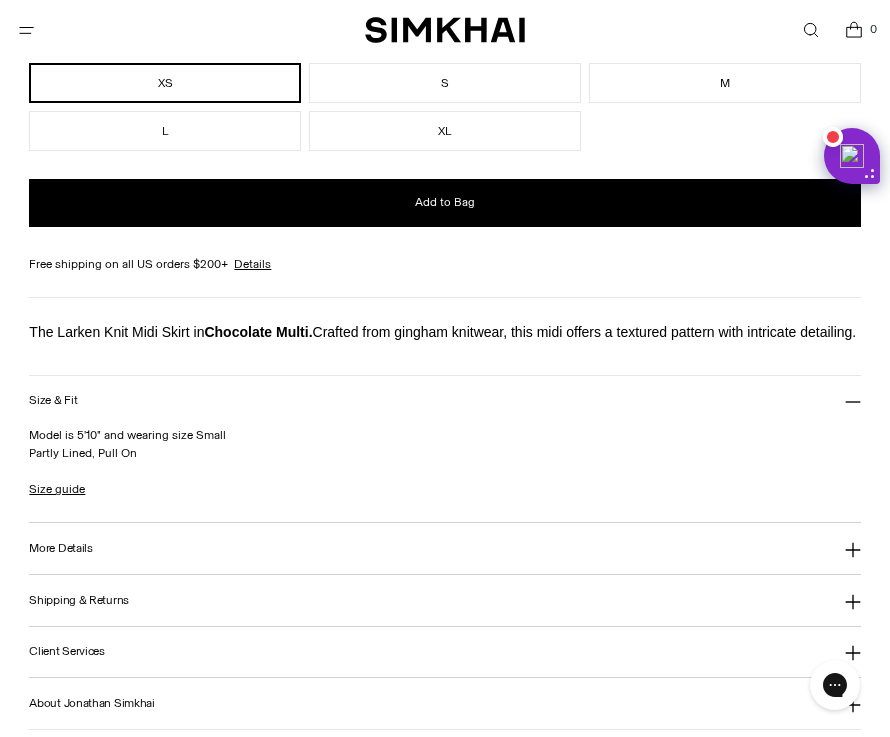 scroll, scrollTop: 1594, scrollLeft: 0, axis: vertical 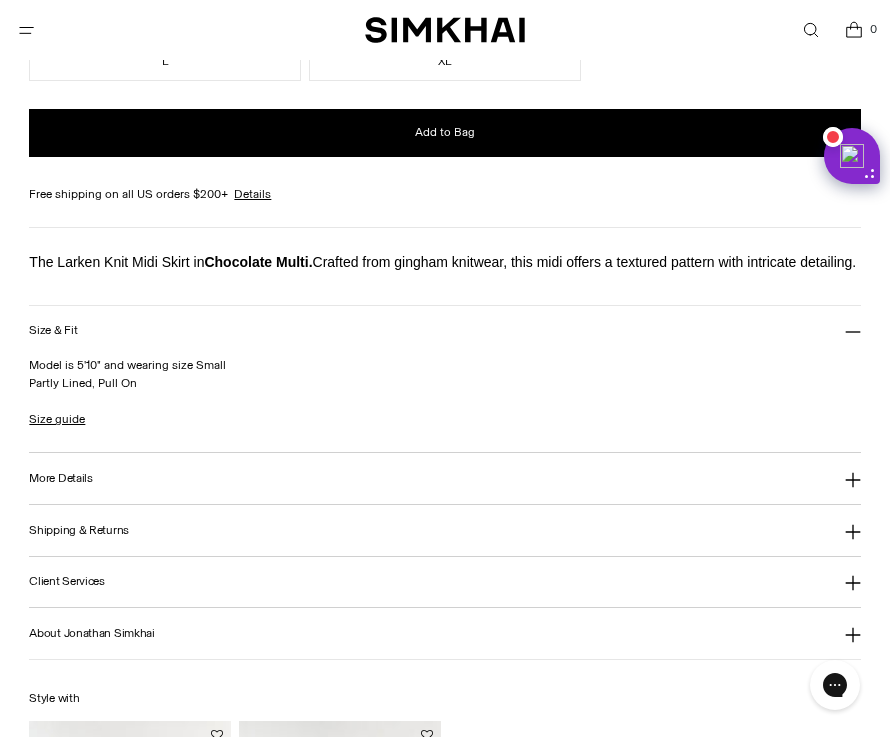 click on "More Details" at bounding box center [444, 478] 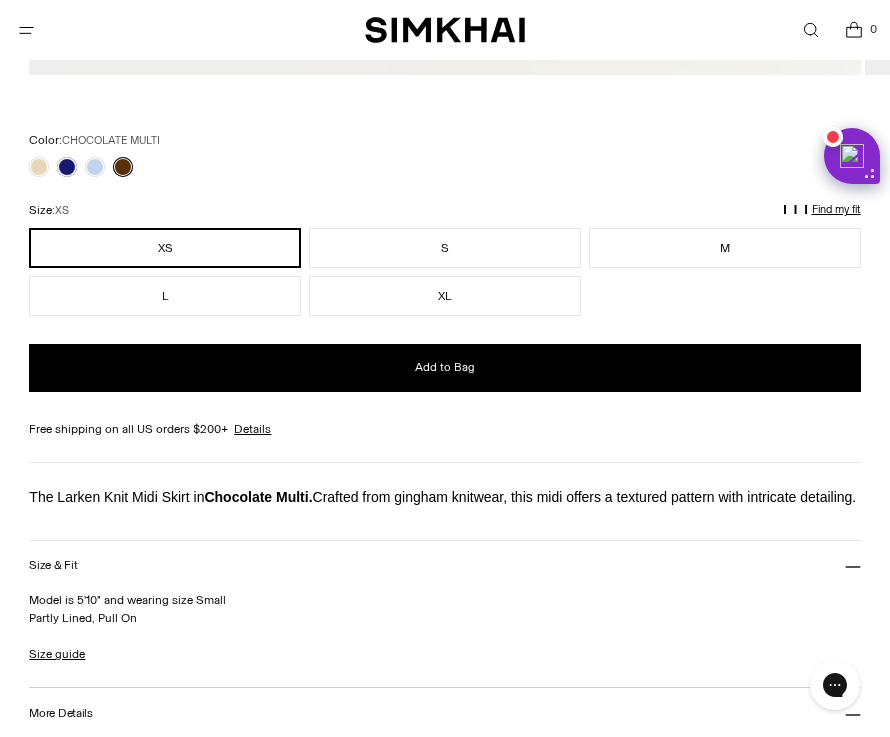 scroll, scrollTop: 1176, scrollLeft: 0, axis: vertical 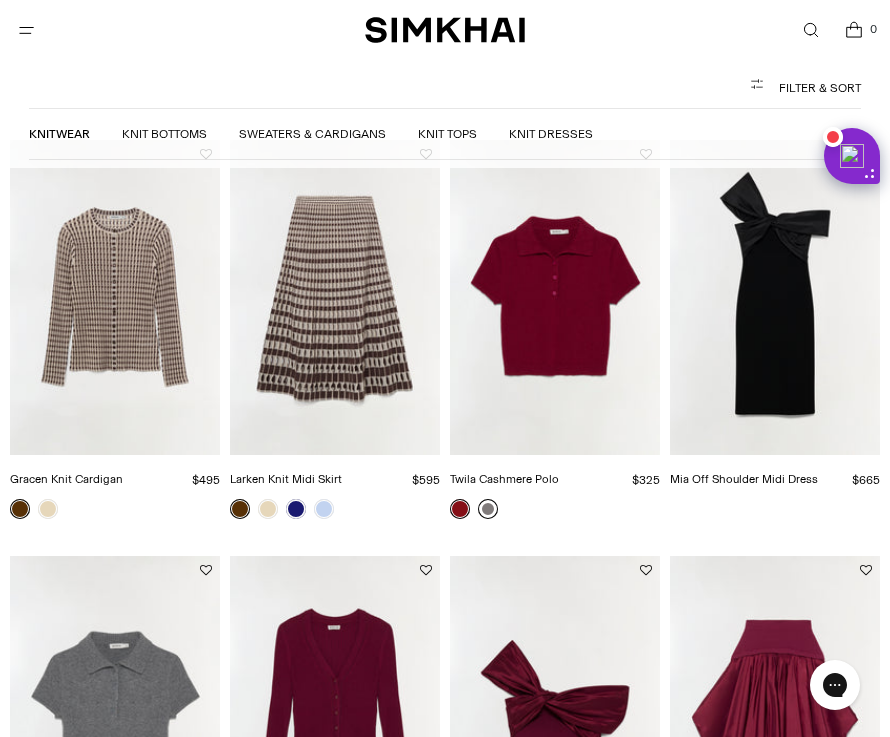 click at bounding box center (488, 509) 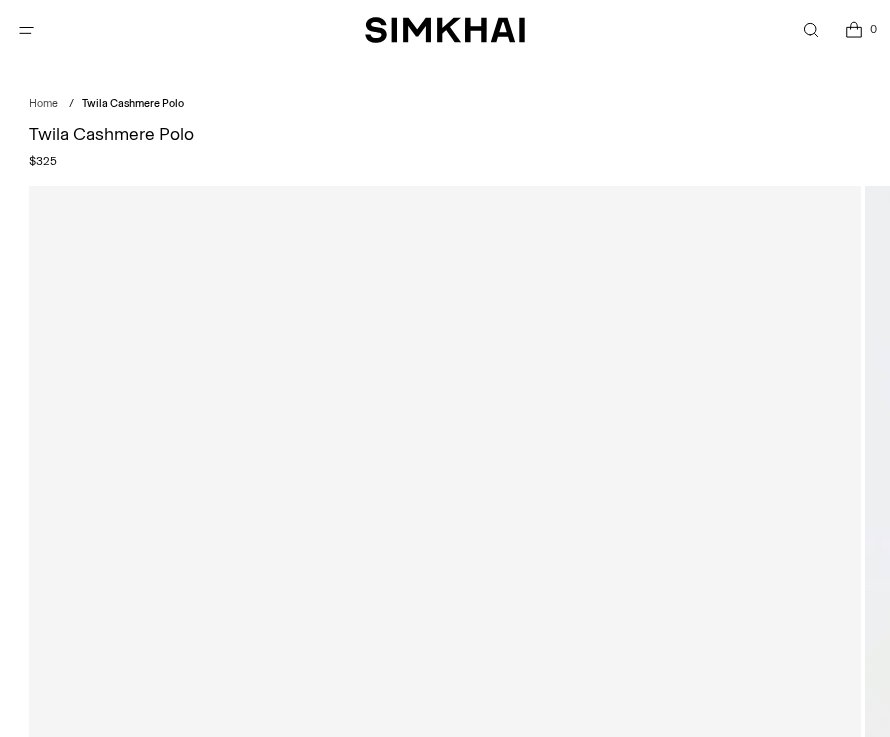 scroll, scrollTop: 0, scrollLeft: 0, axis: both 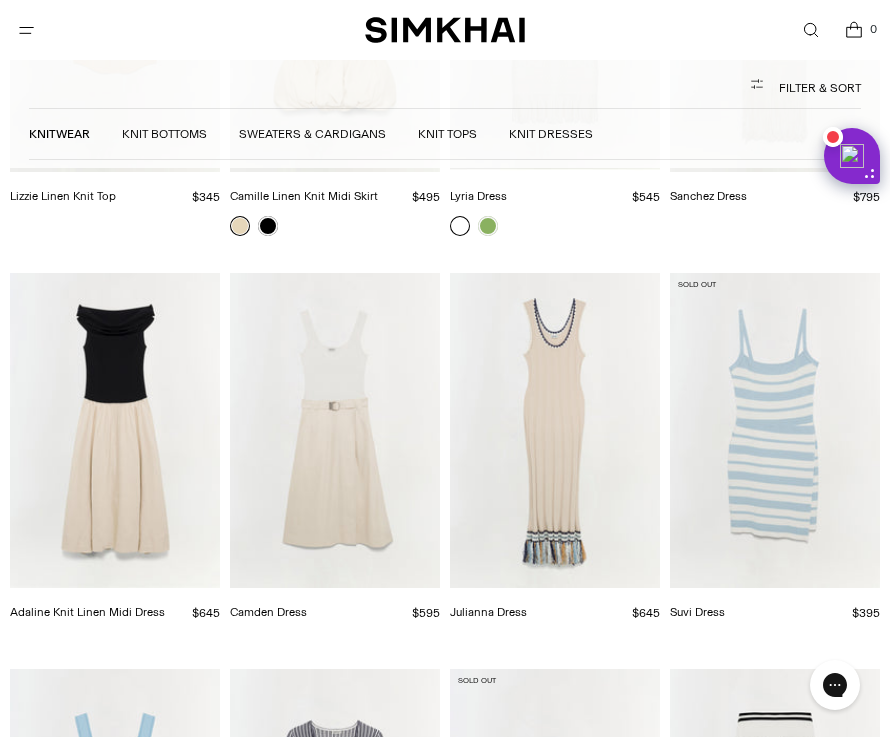 click at bounding box center [0, 0] 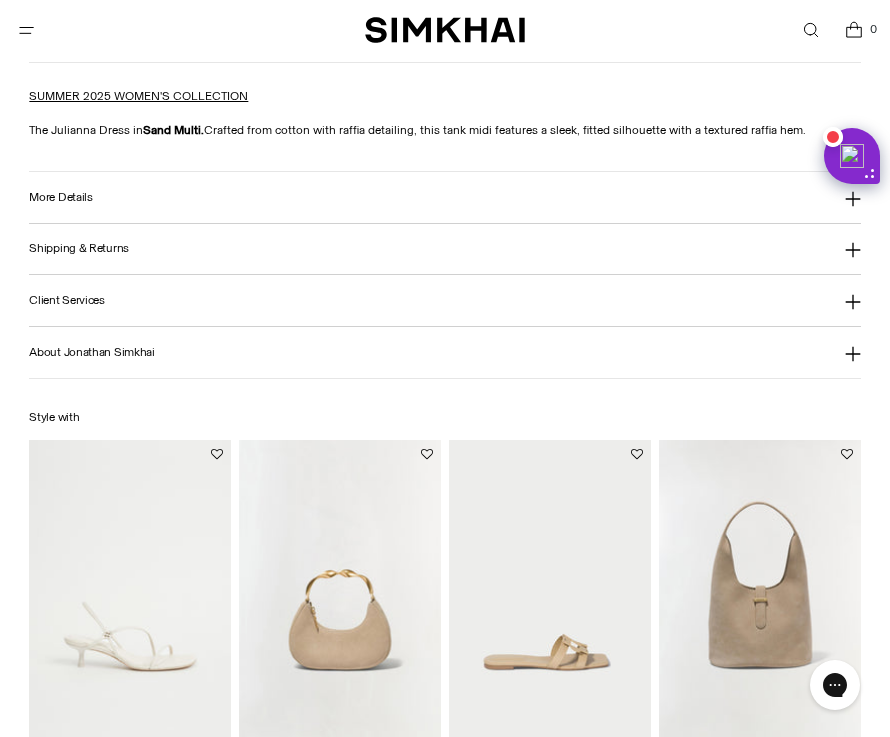 scroll, scrollTop: 1745, scrollLeft: 0, axis: vertical 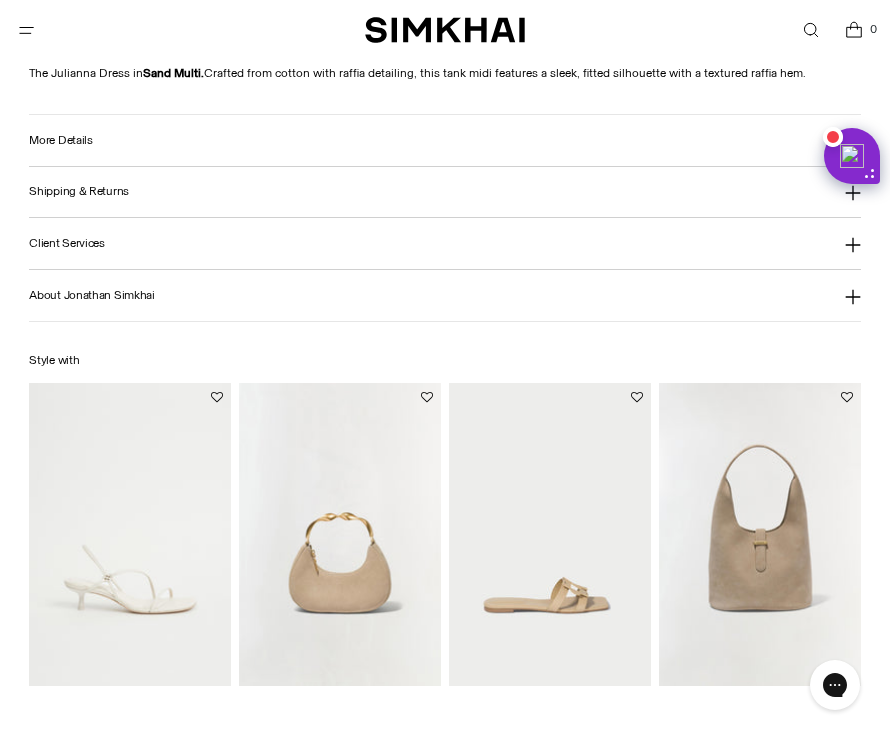 click on "Shipping & Returns" at bounding box center (79, 191) 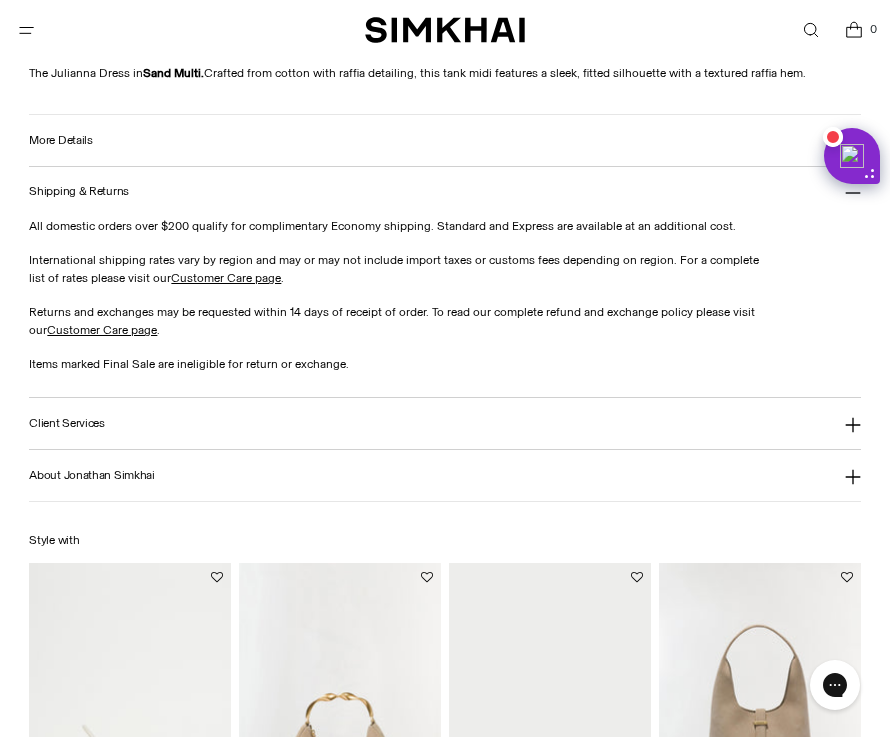 click on "Shipping & Returns" at bounding box center (79, 191) 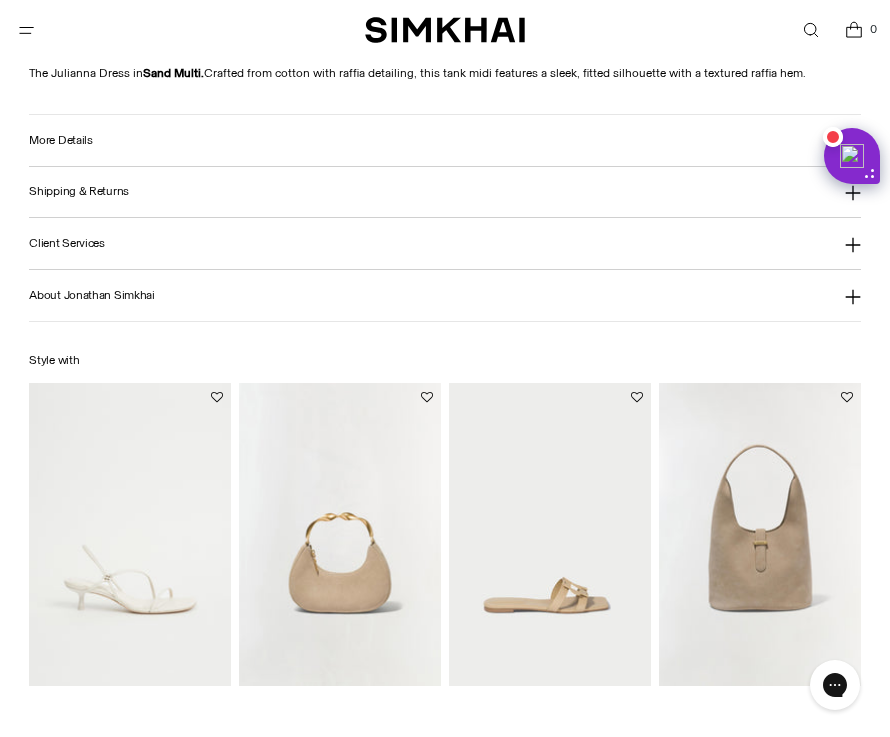 click on "More Details" at bounding box center (444, 140) 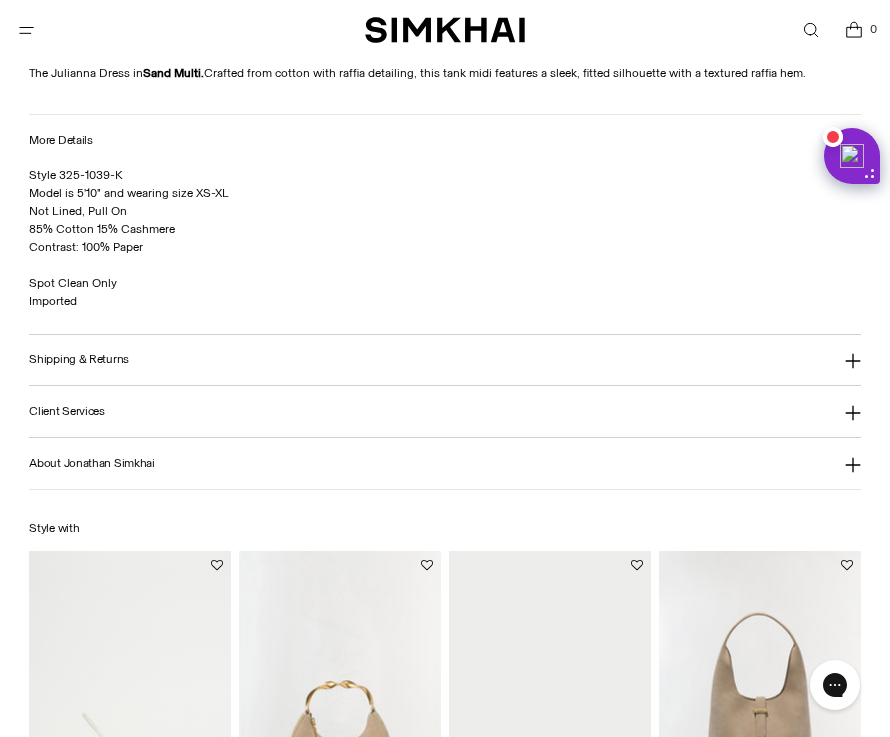 click on "More Details" at bounding box center (444, 140) 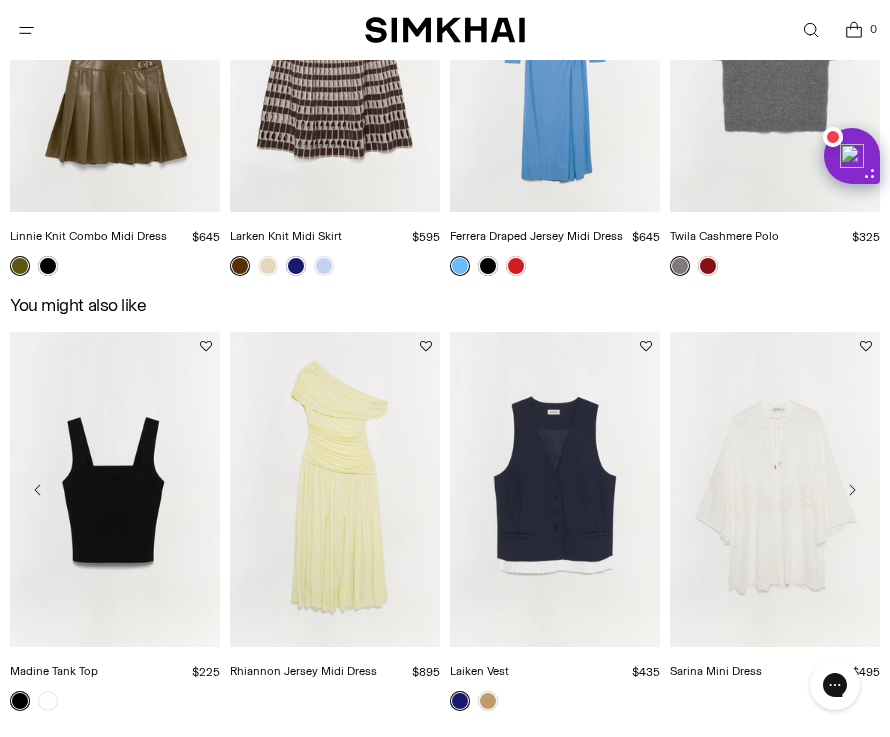 scroll, scrollTop: 2286, scrollLeft: 0, axis: vertical 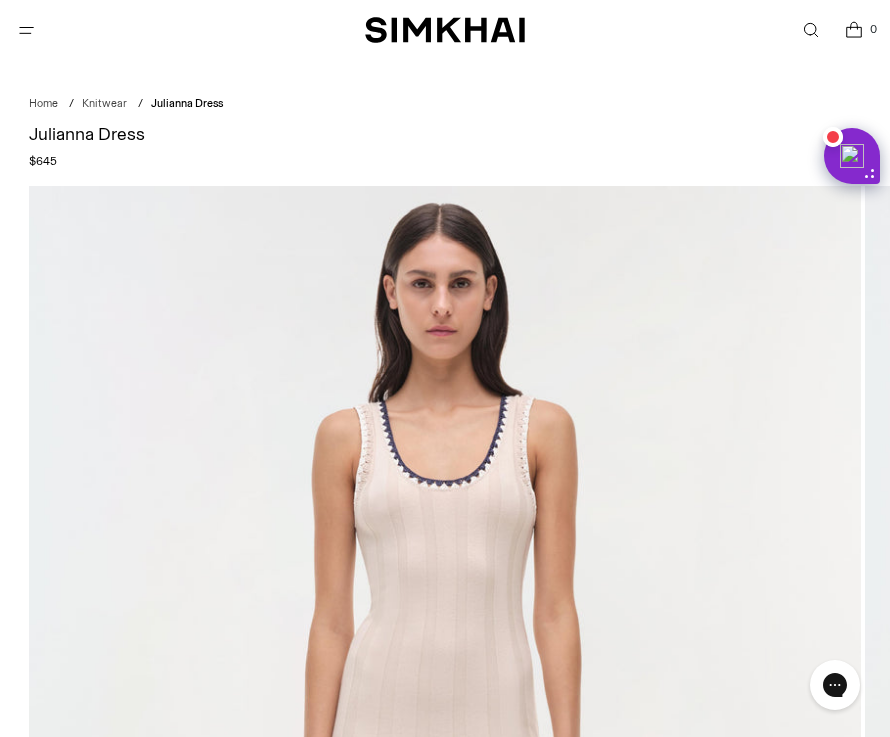 click at bounding box center [26, 30] 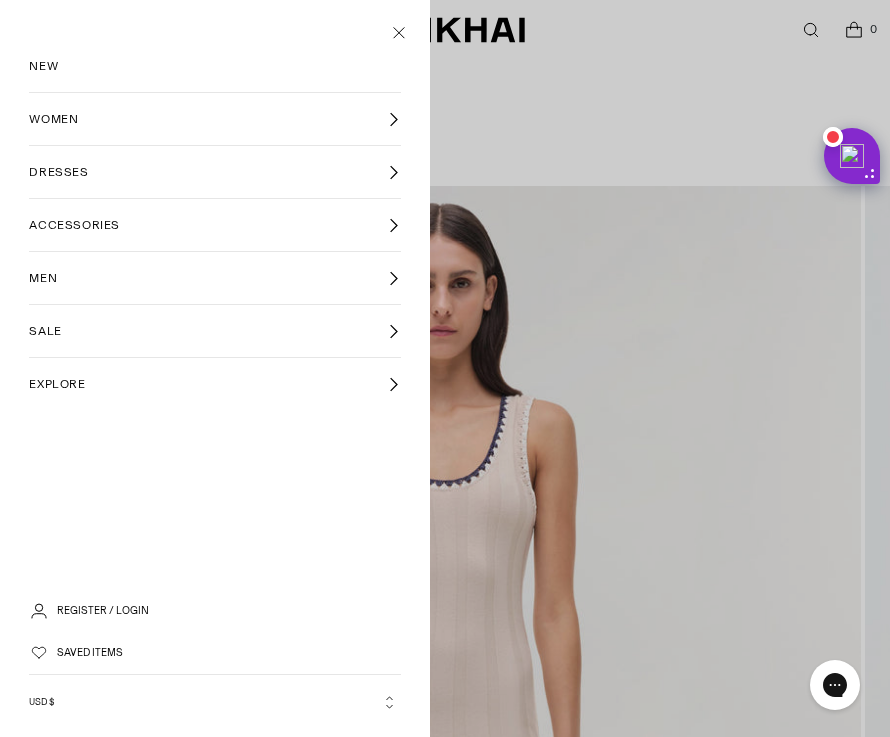 click on "WOMEN" at bounding box center [214, 119] 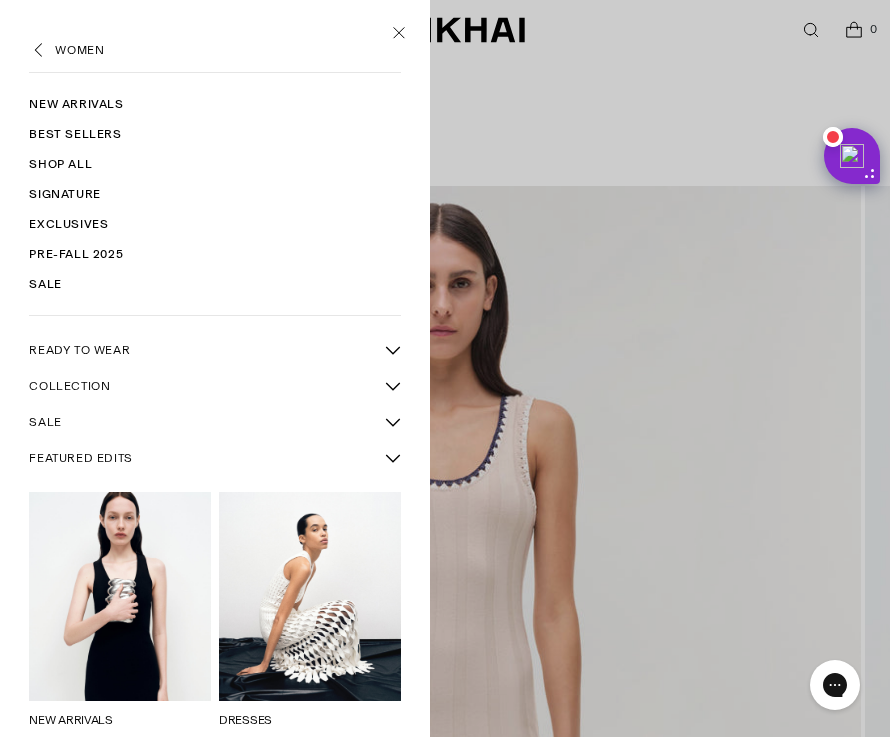 scroll, scrollTop: 8, scrollLeft: 0, axis: vertical 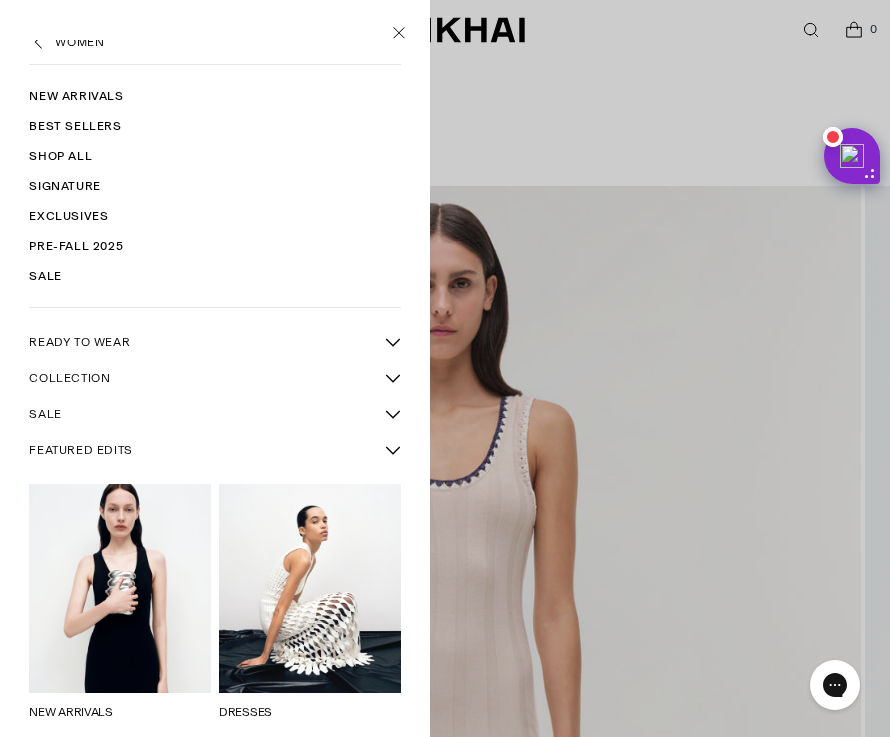 click on "READY TO WEAR" at bounding box center (79, 342) 